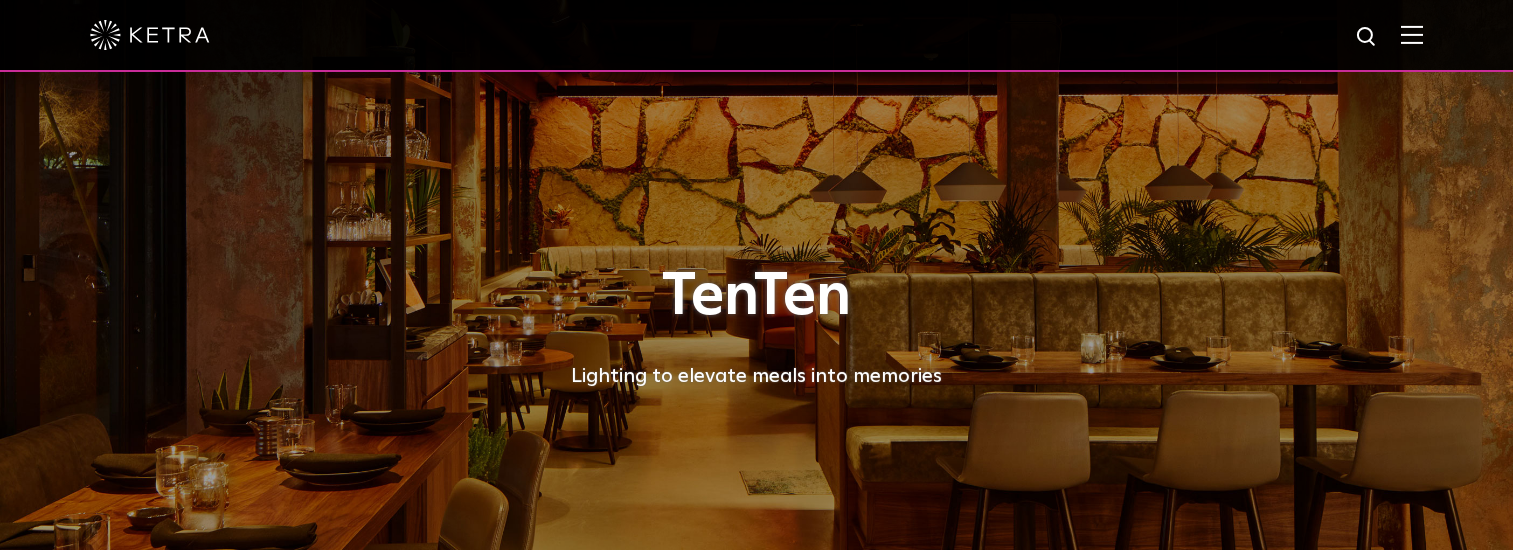 scroll, scrollTop: 0, scrollLeft: 0, axis: both 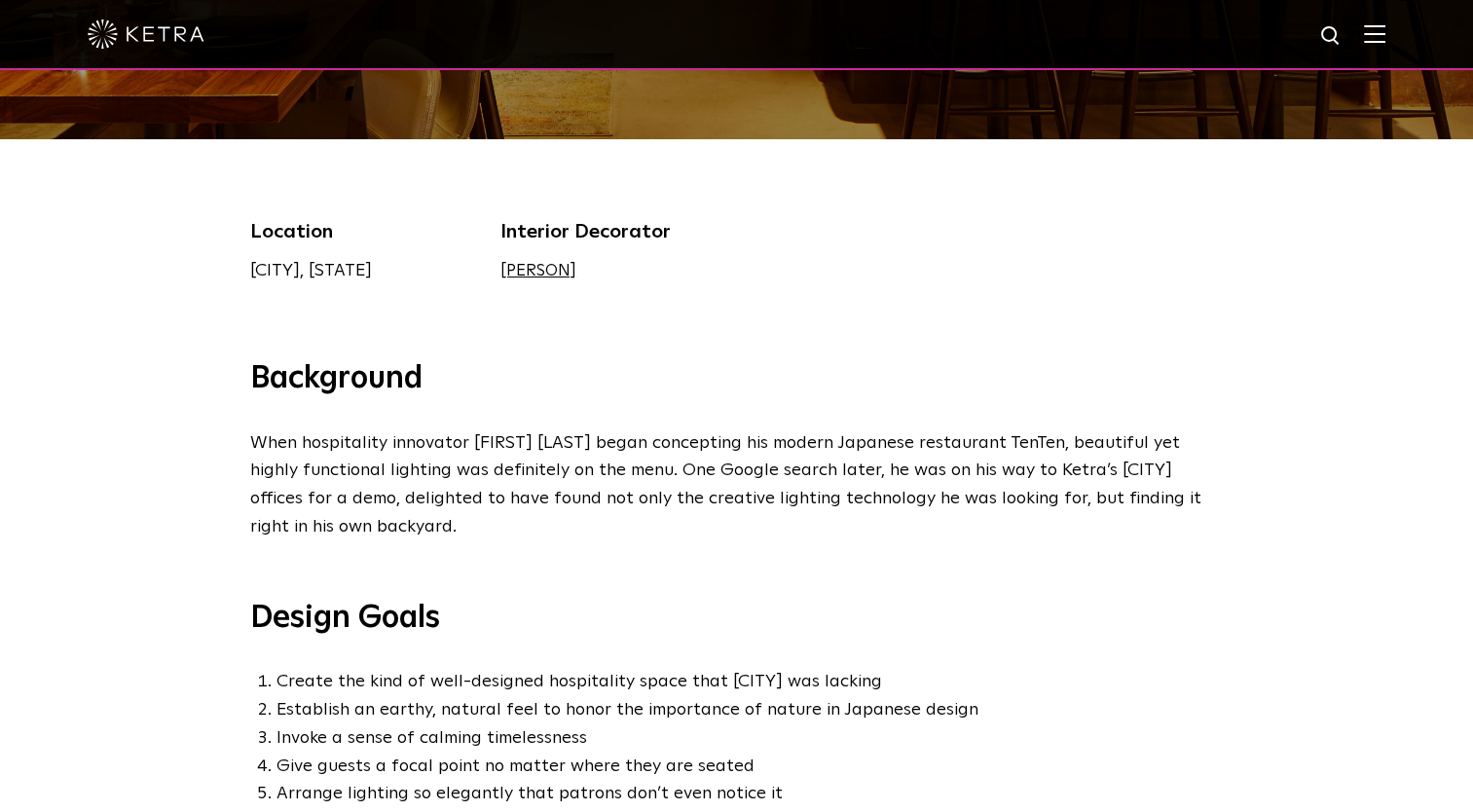 drag, startPoint x: 488, startPoint y: 271, endPoint x: 674, endPoint y: 267, distance: 186.04301 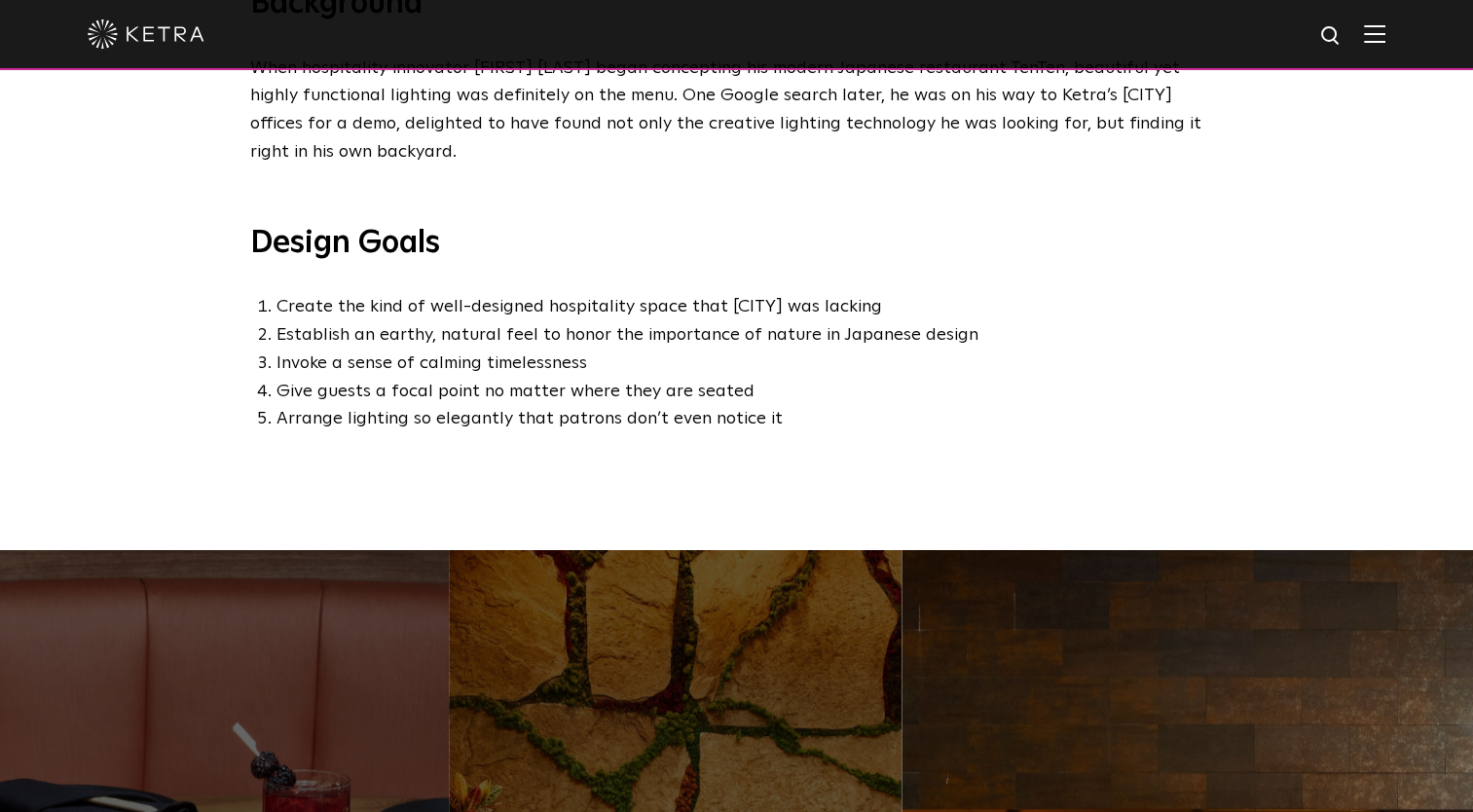 scroll, scrollTop: 974, scrollLeft: 0, axis: vertical 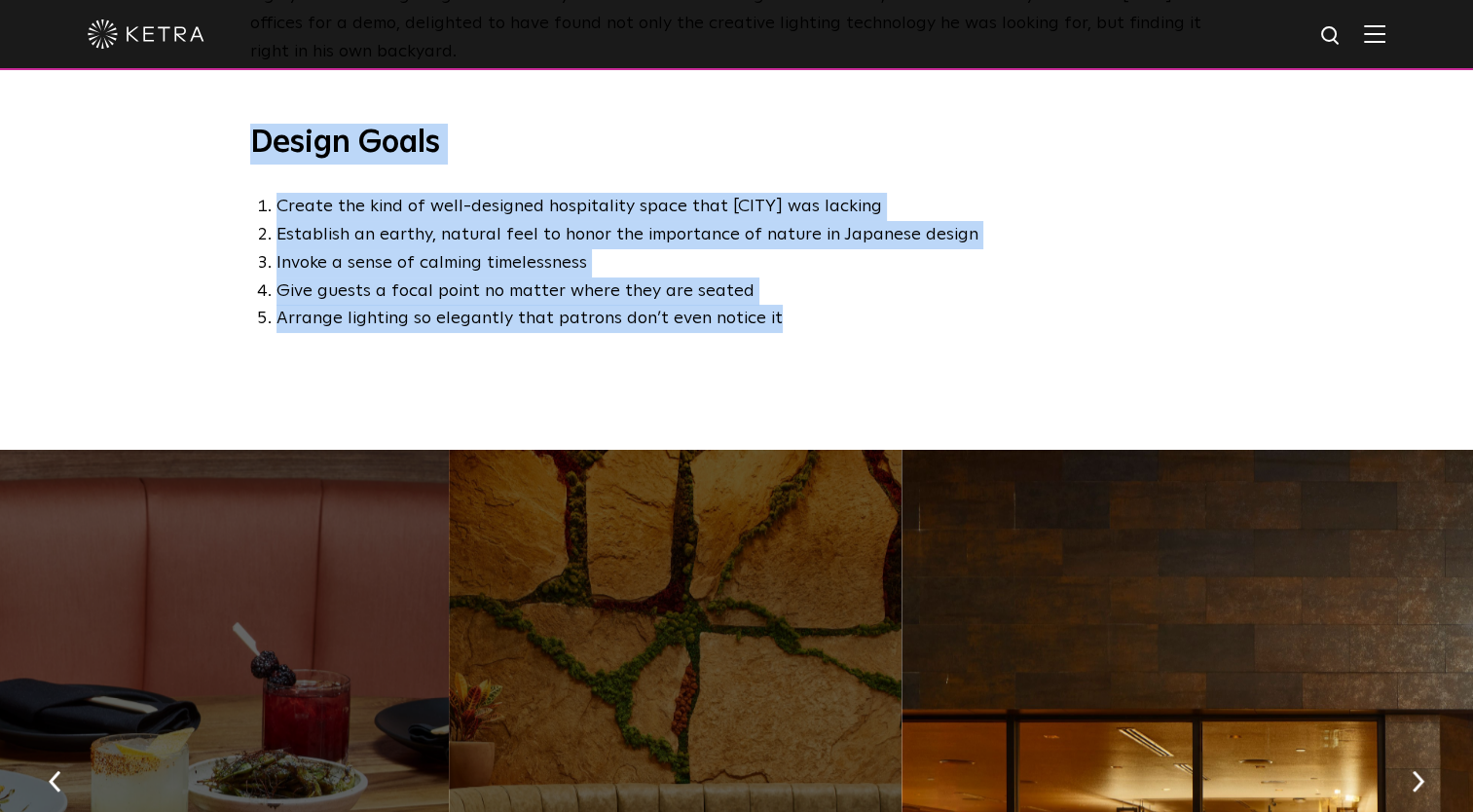 drag, startPoint x: 252, startPoint y: 147, endPoint x: 796, endPoint y: 323, distance: 571.762 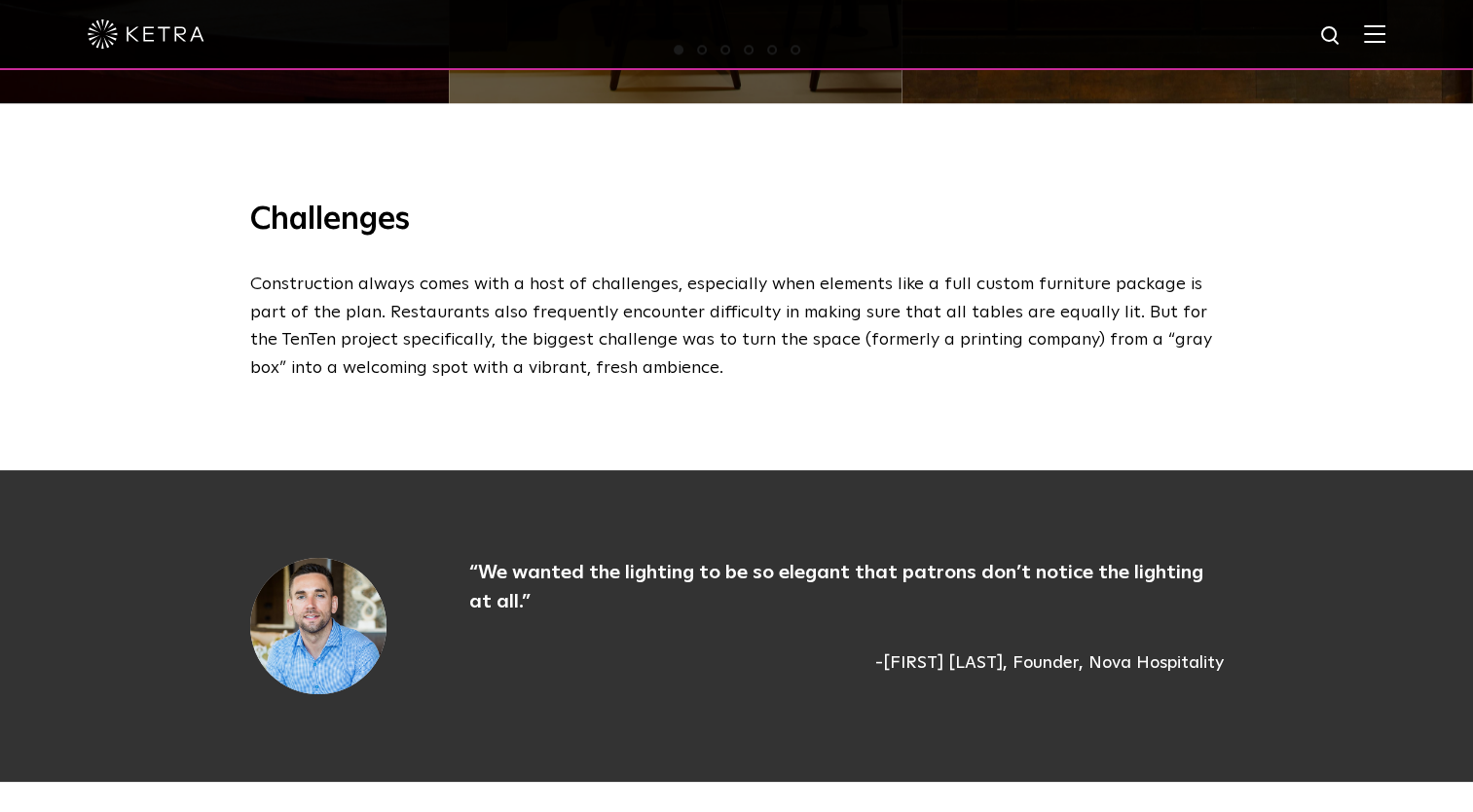 scroll, scrollTop: 1983, scrollLeft: 0, axis: vertical 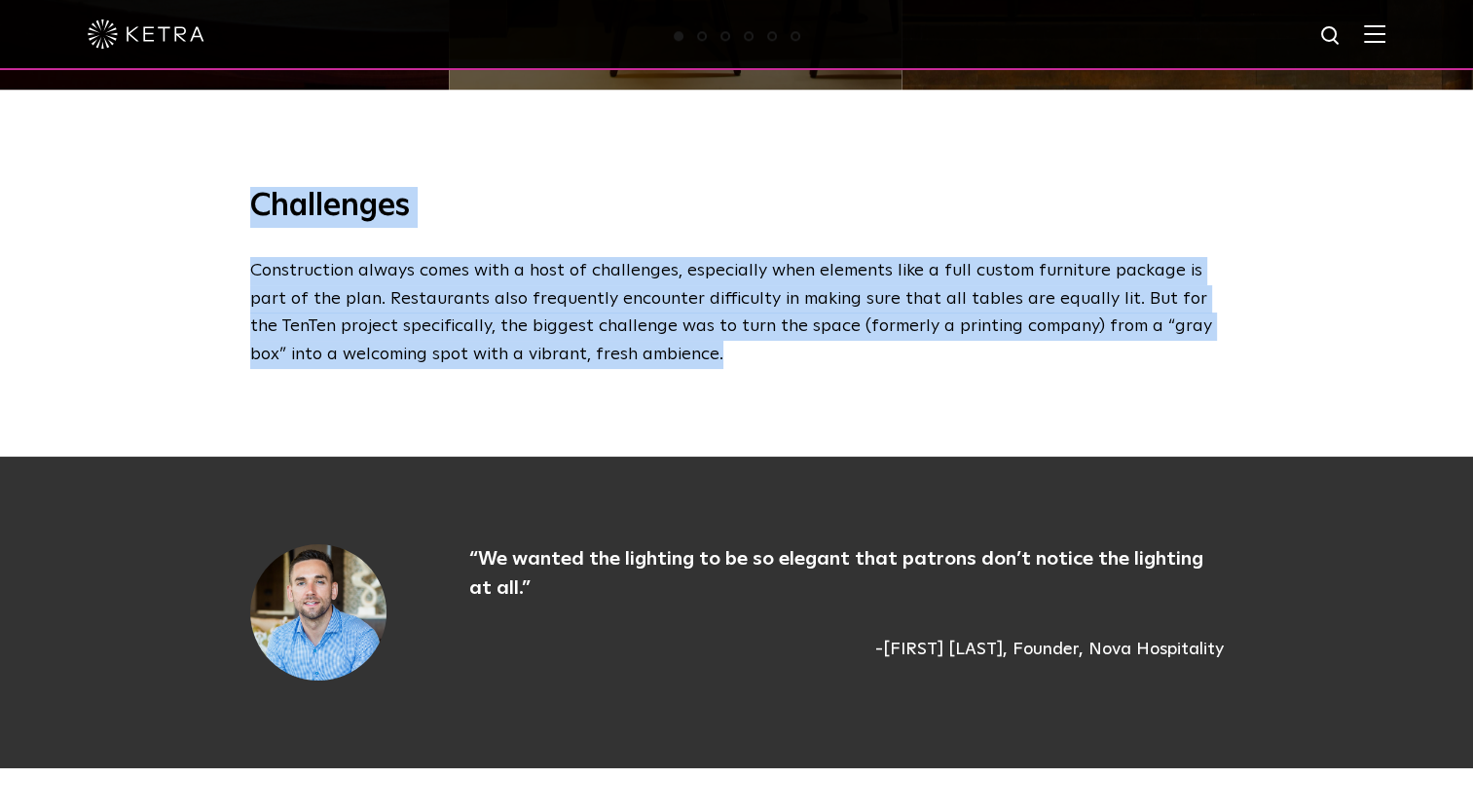 drag, startPoint x: 241, startPoint y: 212, endPoint x: 628, endPoint y: 364, distance: 415.78 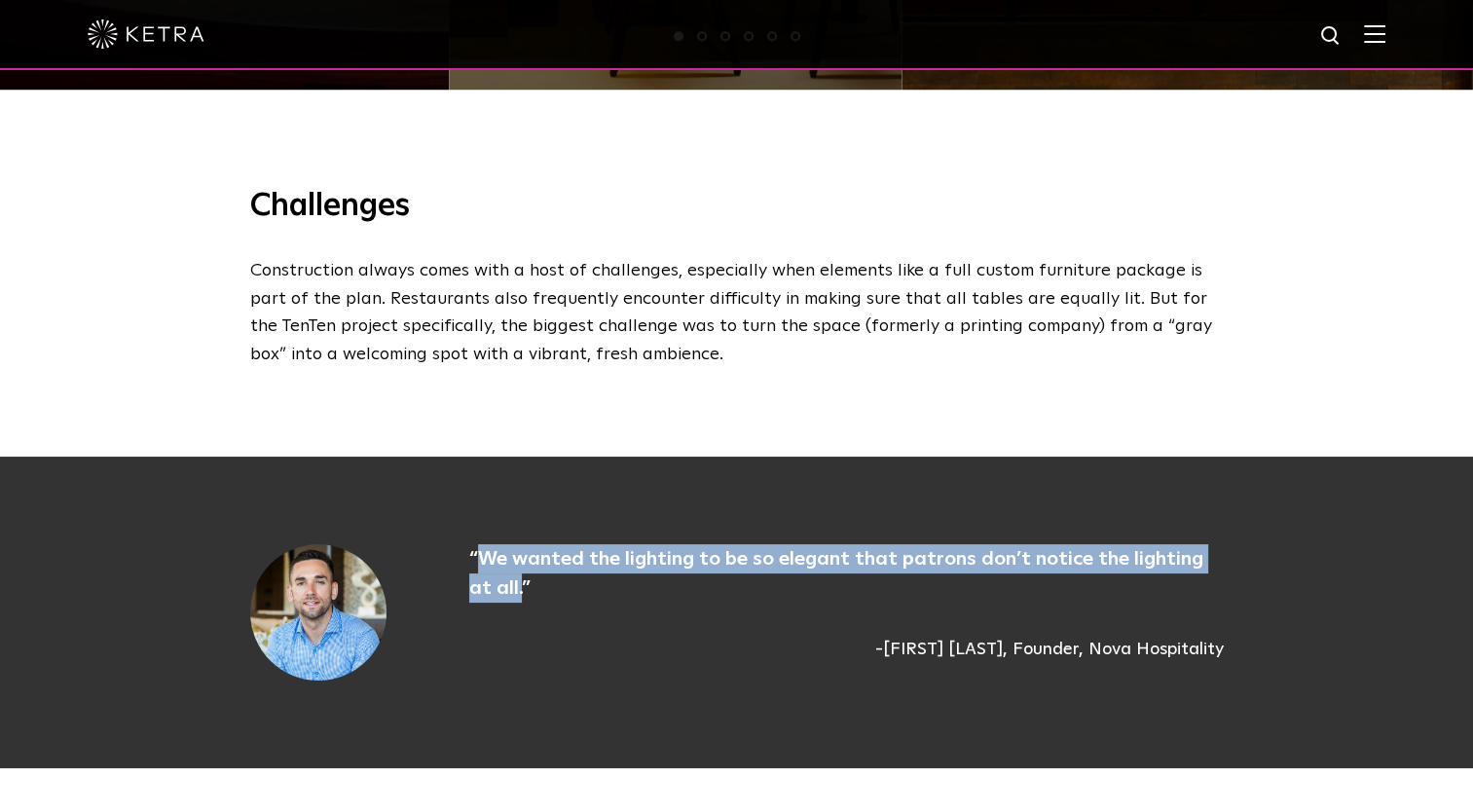 drag, startPoint x: 480, startPoint y: 555, endPoint x: 497, endPoint y: 597, distance: 45.310043 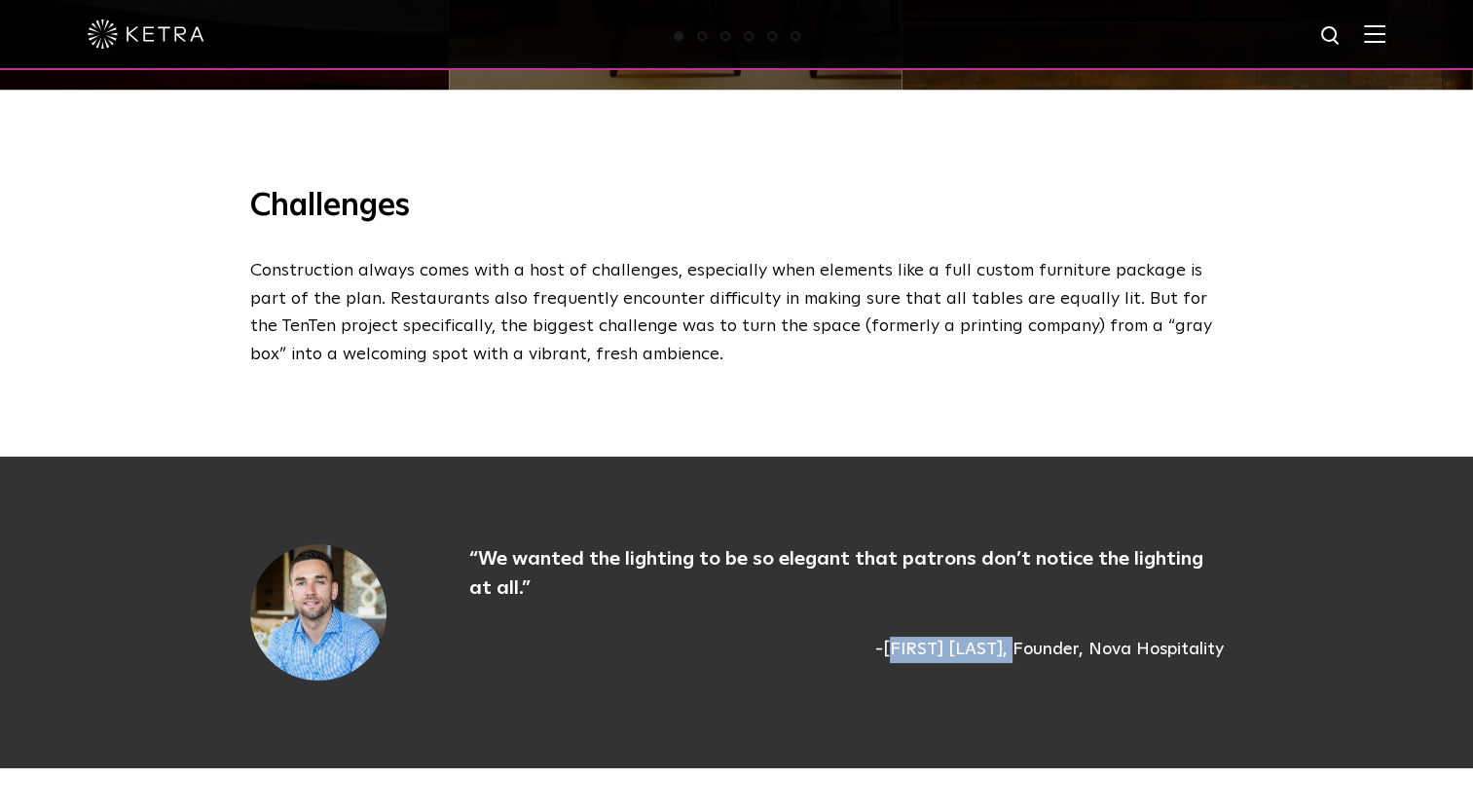 drag, startPoint x: 863, startPoint y: 649, endPoint x: 1007, endPoint y: 648, distance: 144.00347 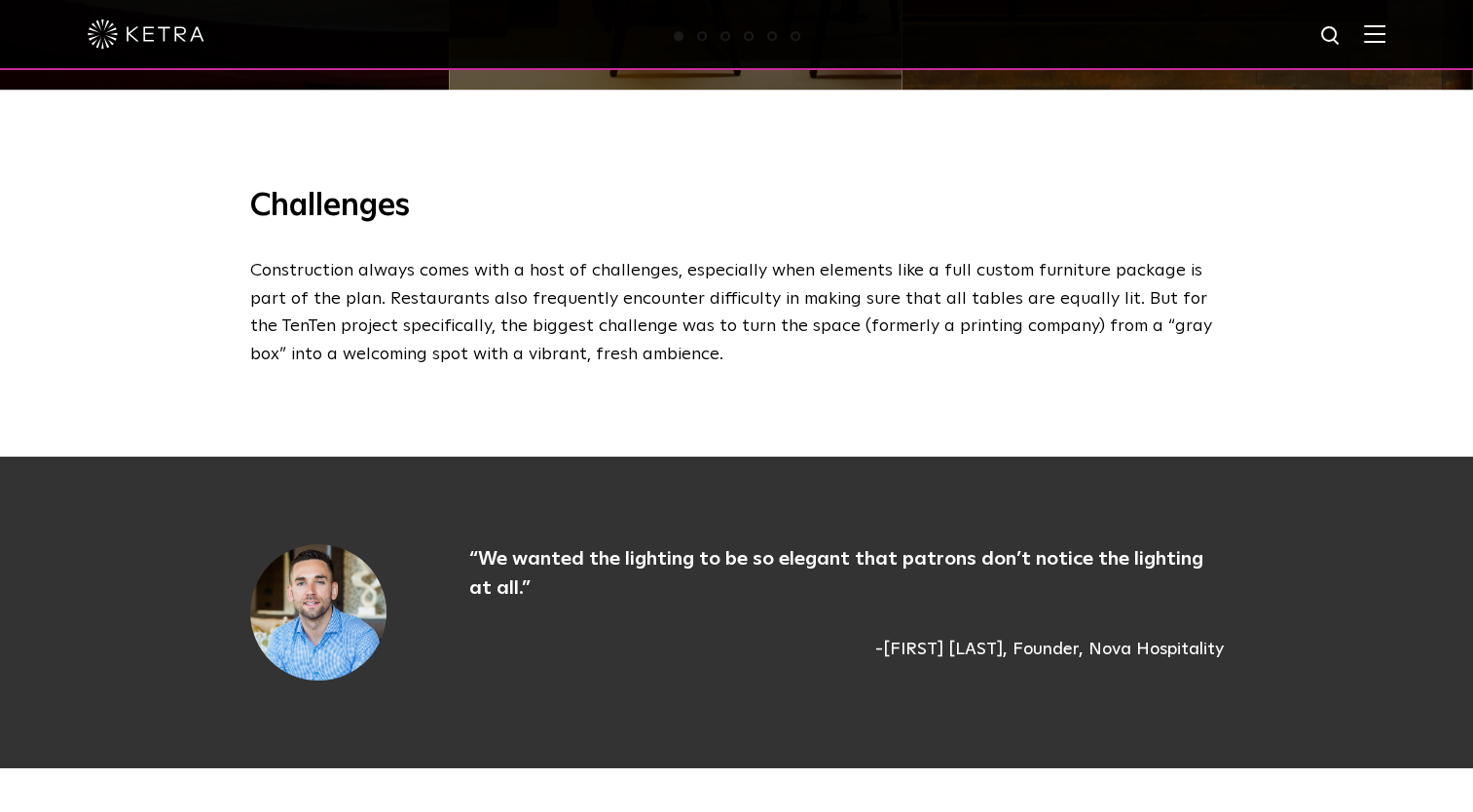 drag, startPoint x: 1007, startPoint y: 648, endPoint x: 860, endPoint y: 648, distance: 147 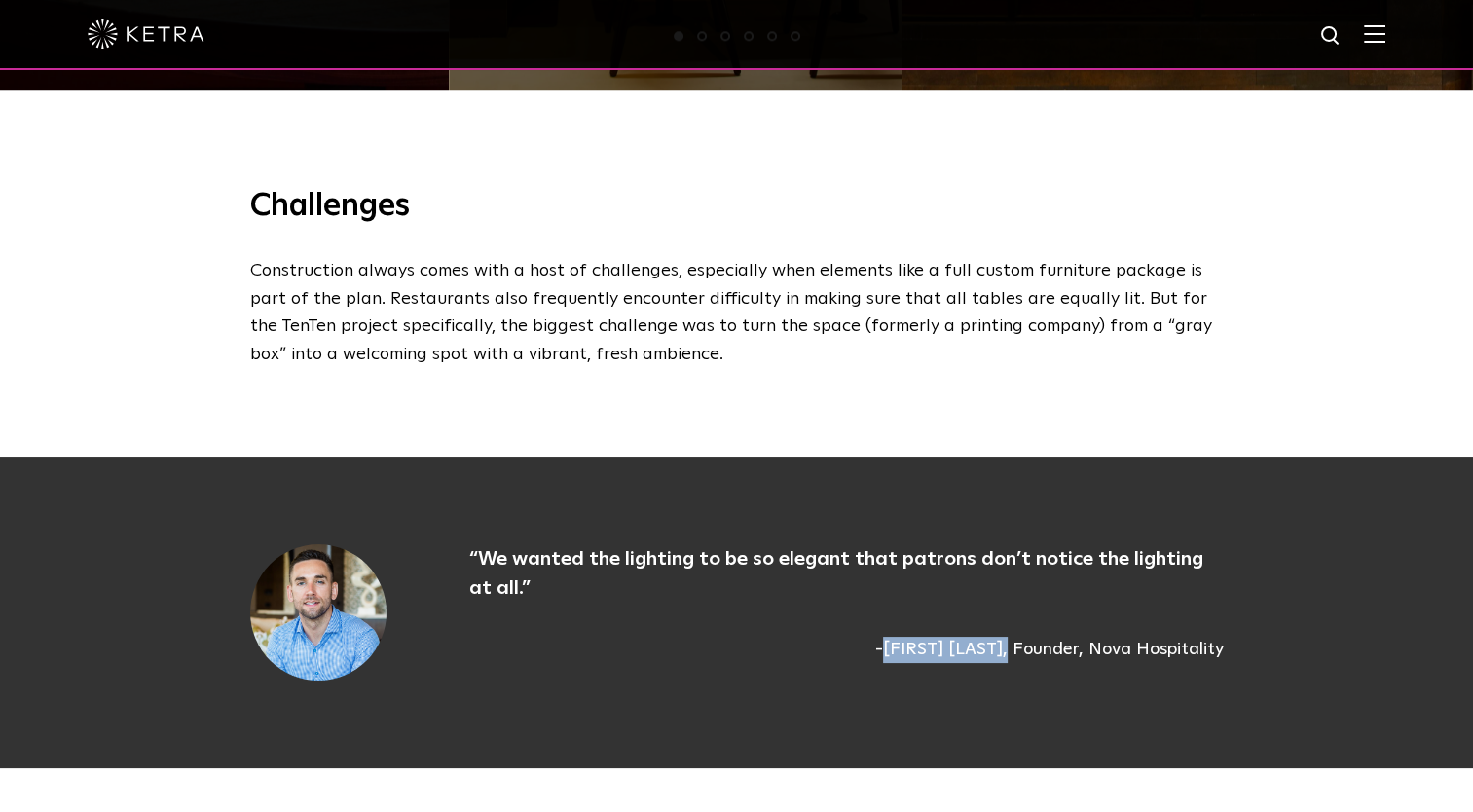 drag, startPoint x: 860, startPoint y: 648, endPoint x: 1003, endPoint y: 661, distance: 143.58969 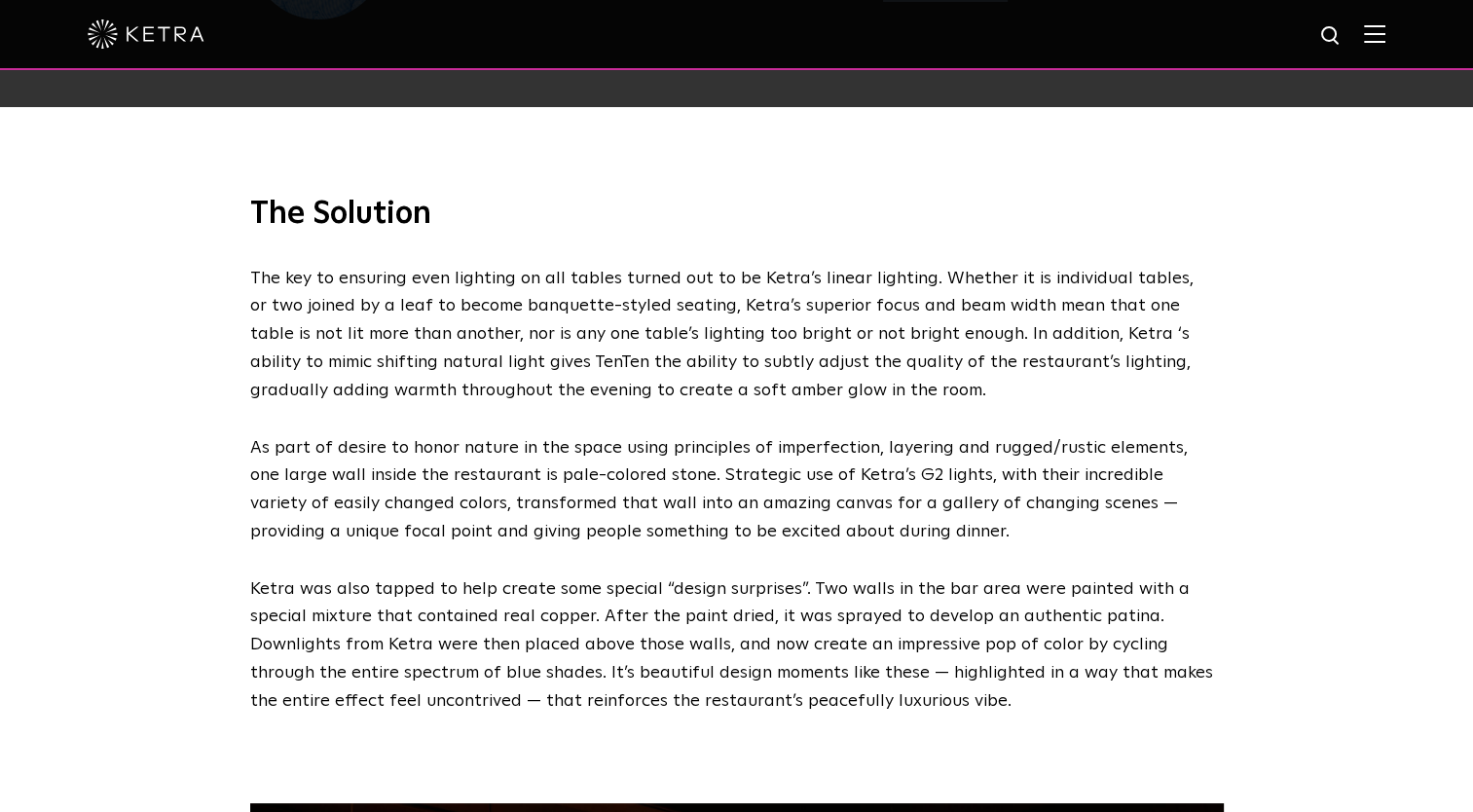 scroll, scrollTop: 2701, scrollLeft: 0, axis: vertical 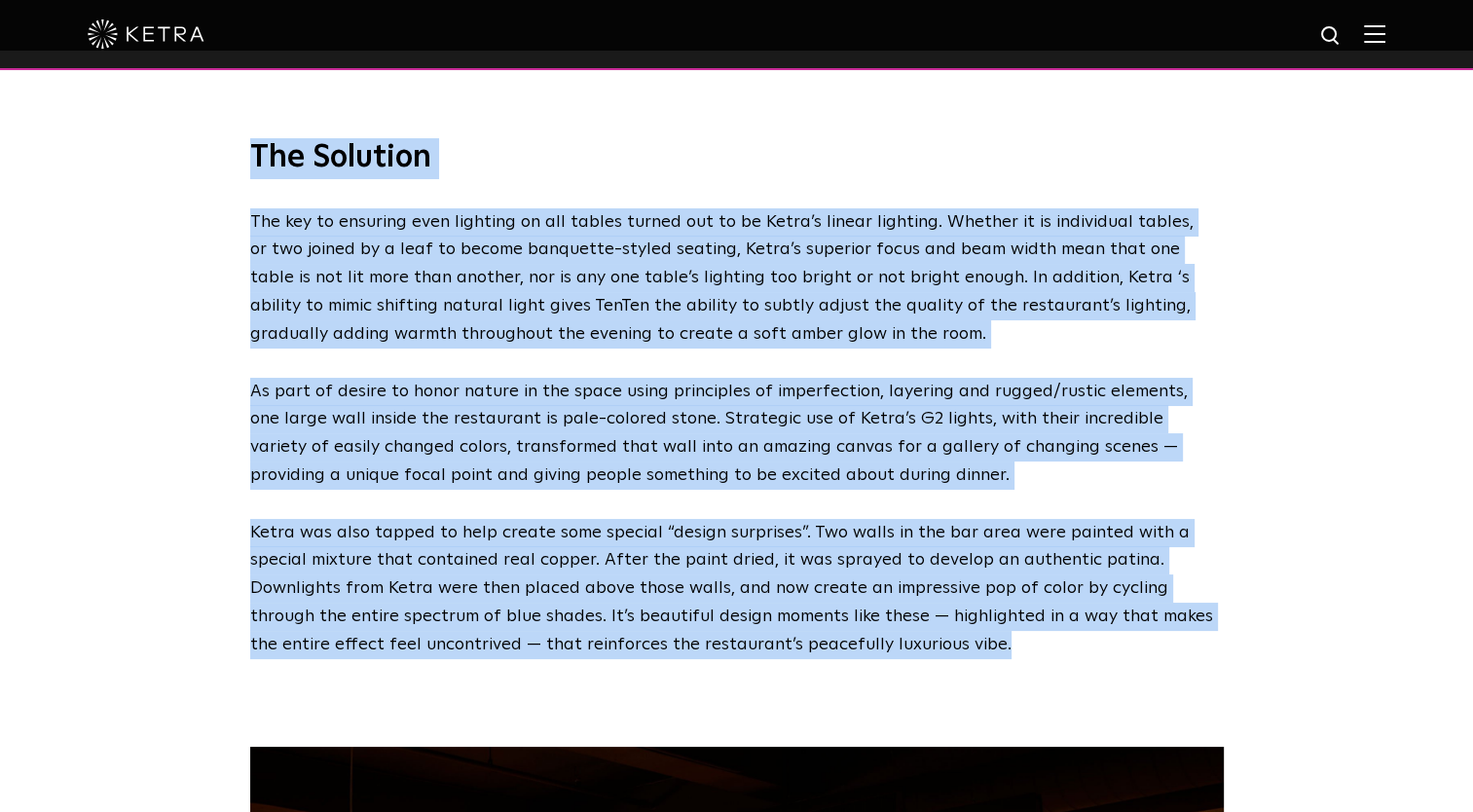 drag, startPoint x: 250, startPoint y: 152, endPoint x: 955, endPoint y: 644, distance: 859.70286 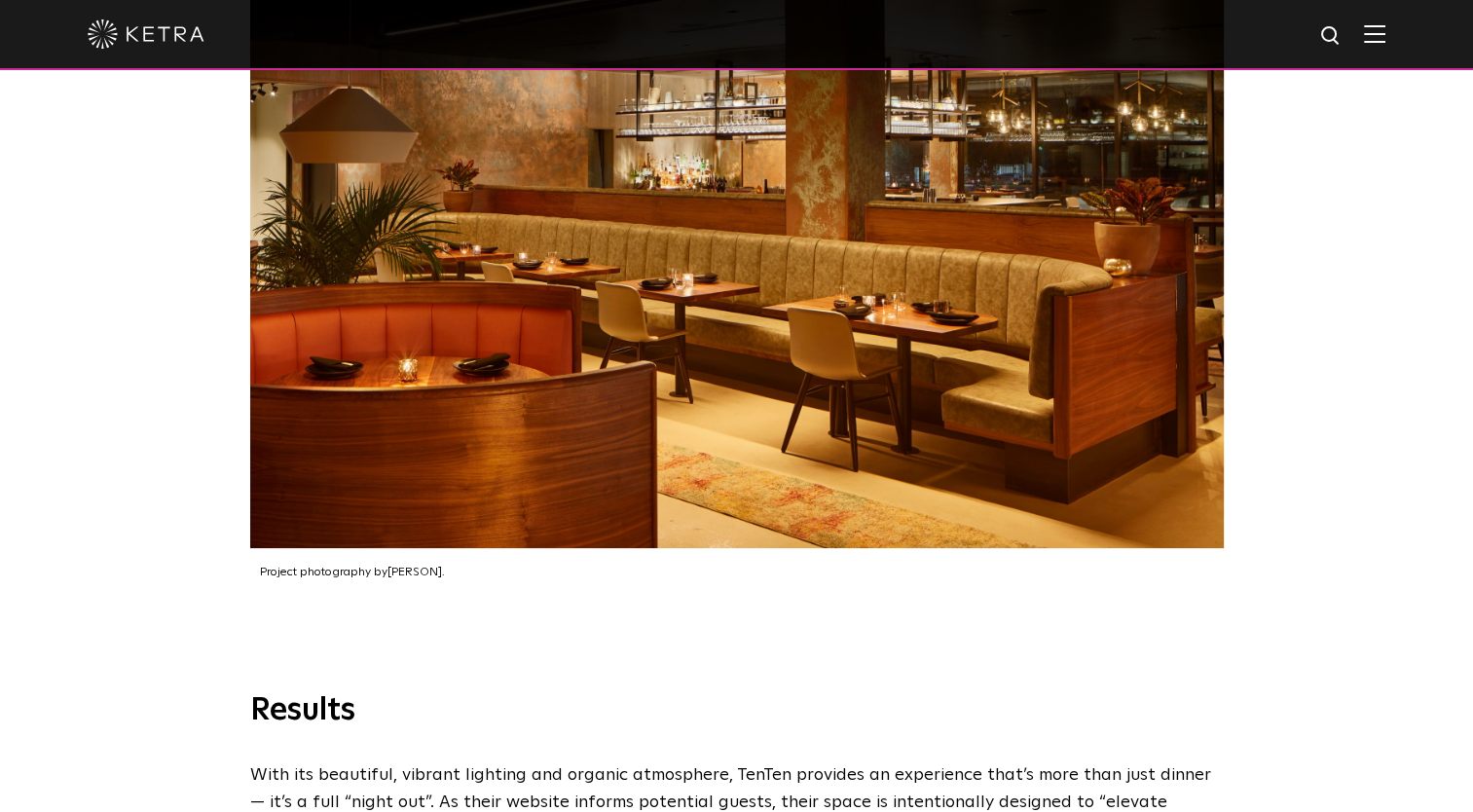 scroll, scrollTop: 3626, scrollLeft: 0, axis: vertical 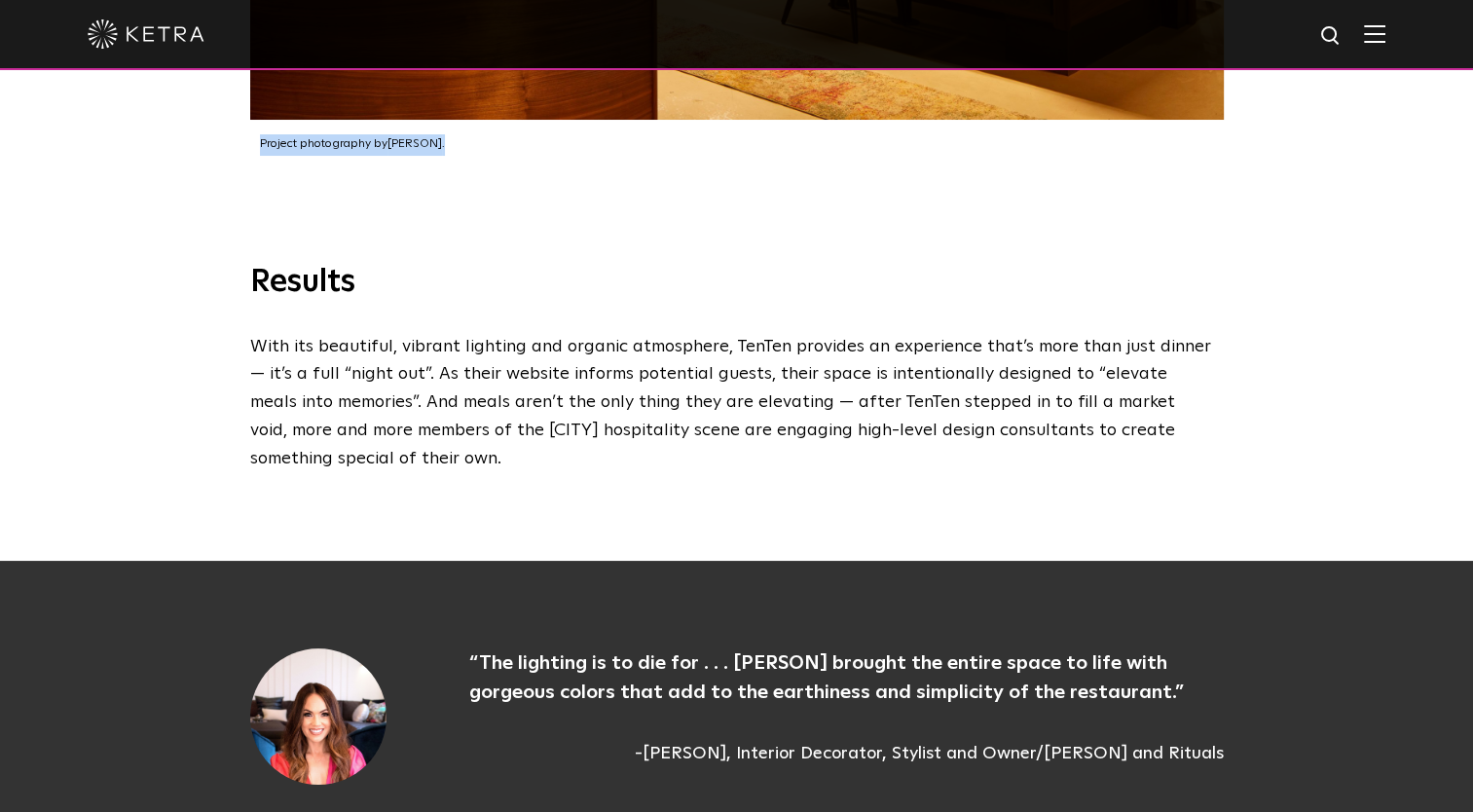 drag, startPoint x: 456, startPoint y: 150, endPoint x: 252, endPoint y: 138, distance: 204.35264 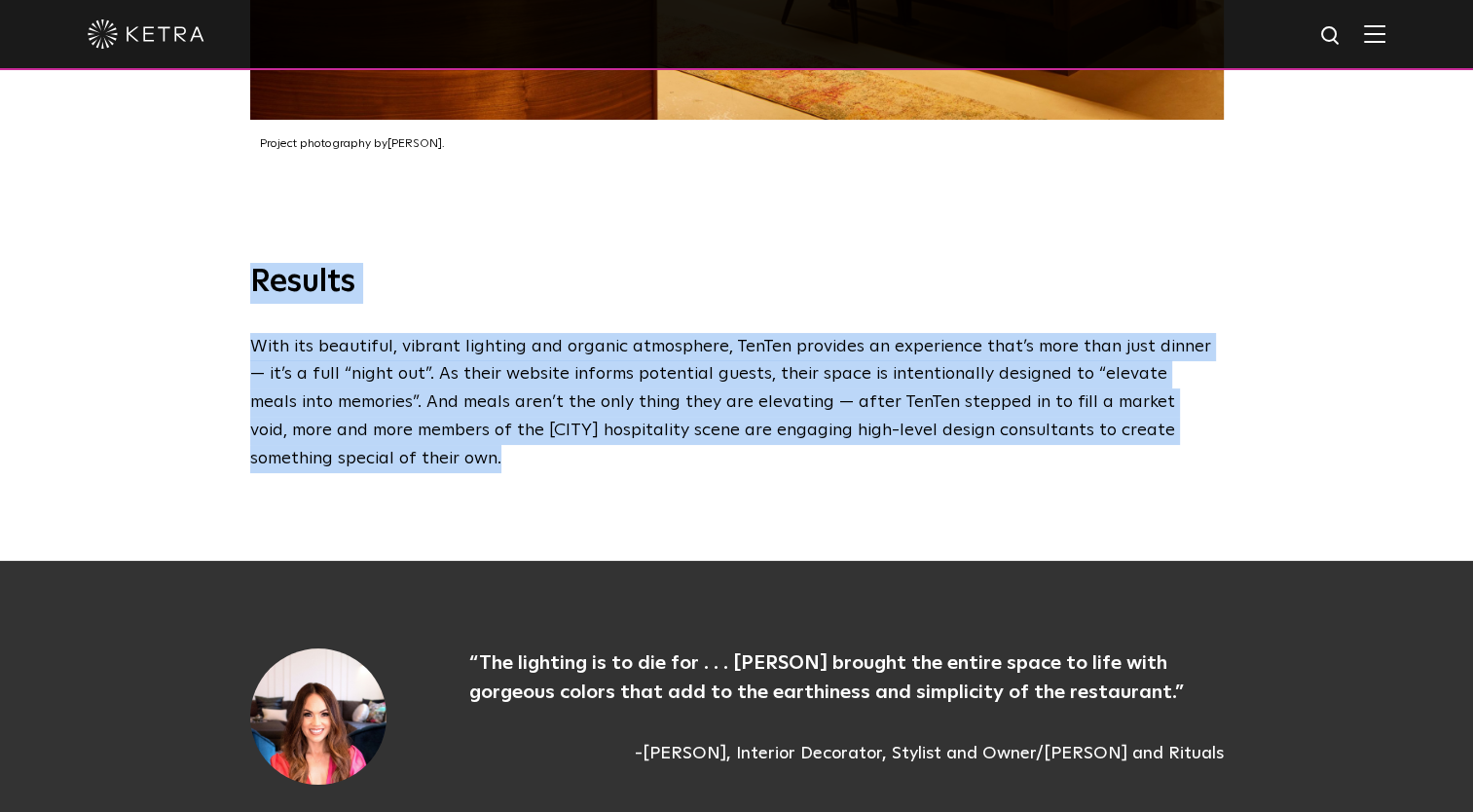 drag, startPoint x: 250, startPoint y: 285, endPoint x: 348, endPoint y: 461, distance: 201.4448 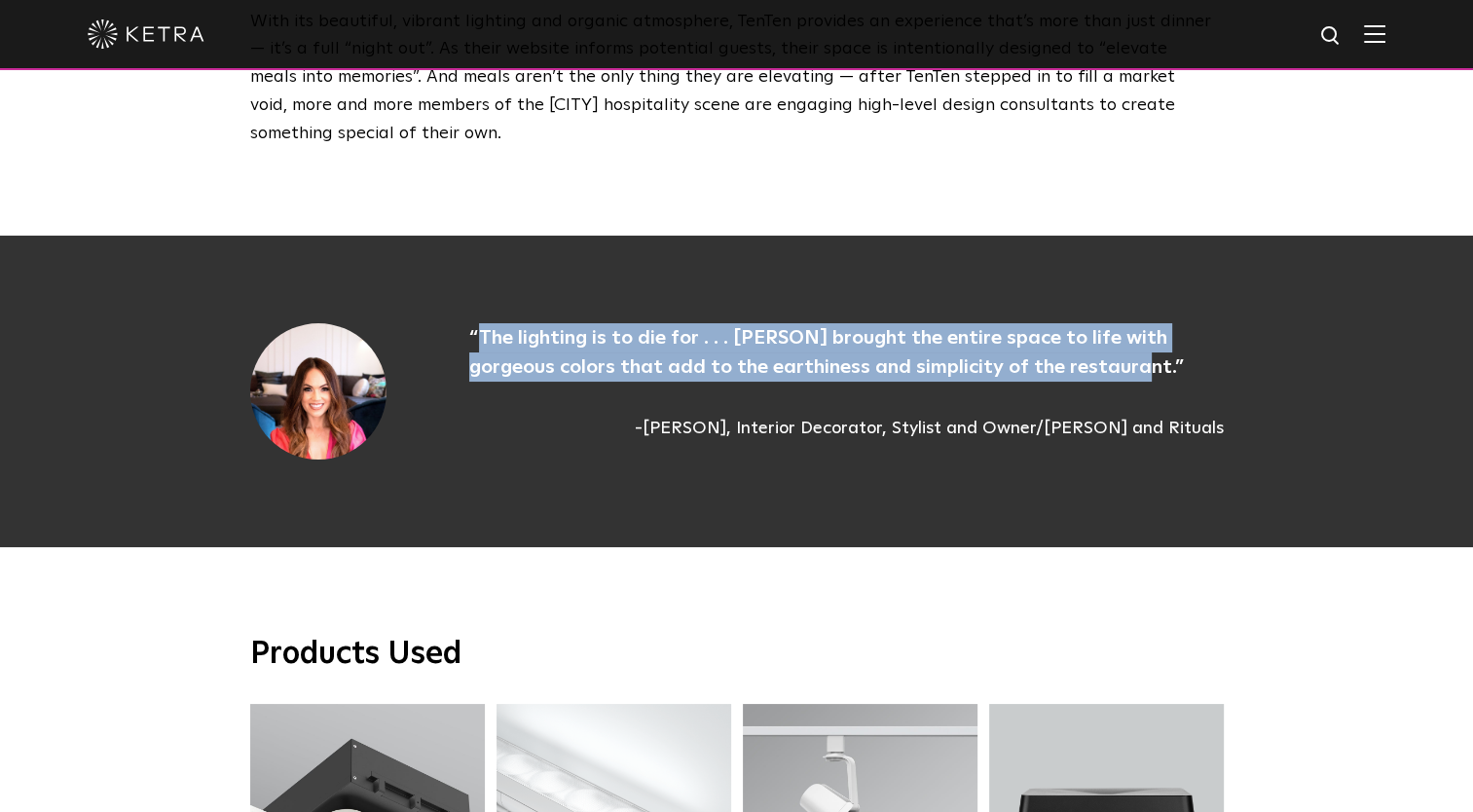 drag, startPoint x: 482, startPoint y: 339, endPoint x: 1067, endPoint y: 371, distance: 585.87456 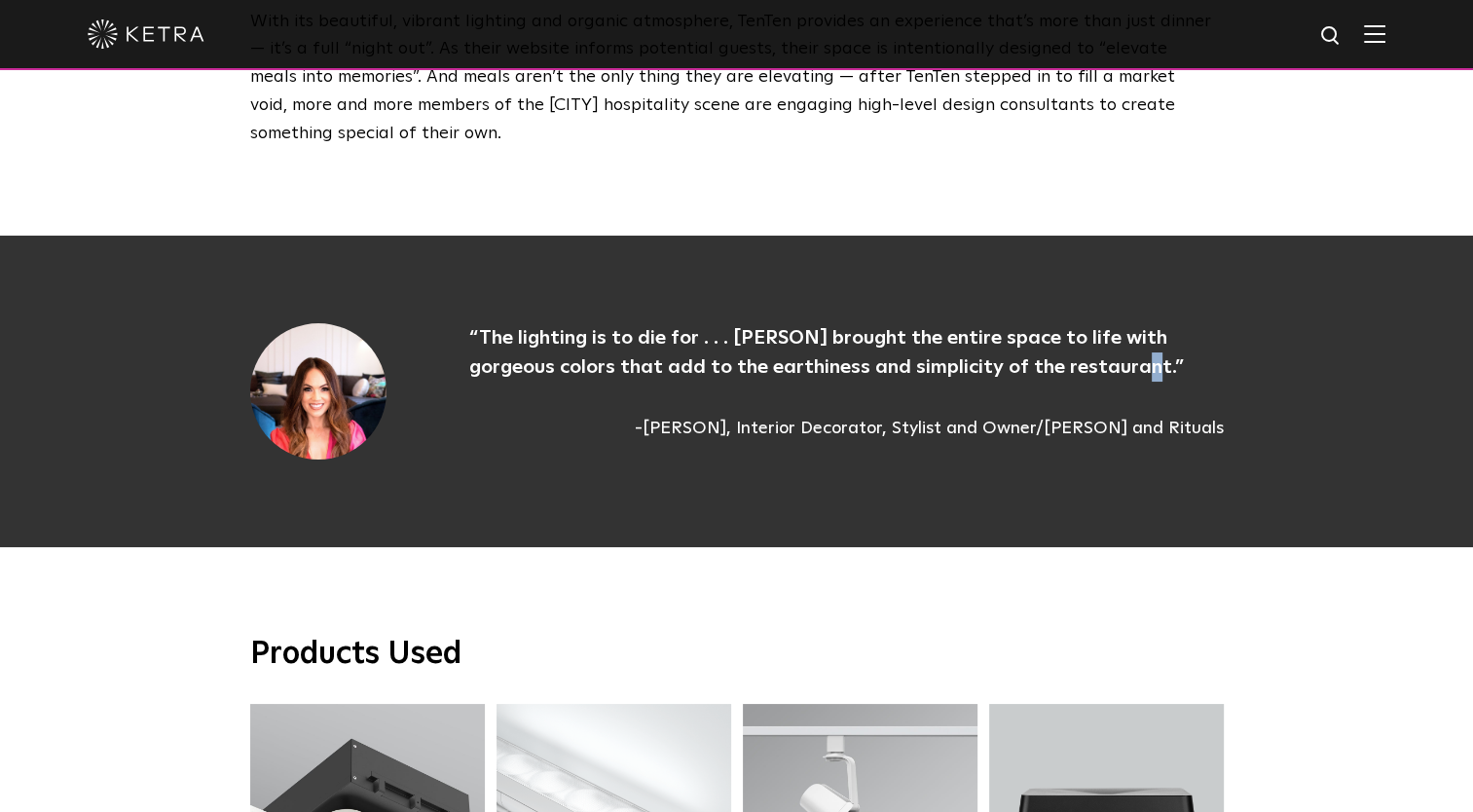 click on "“The lighting is to die for . . . Ketra brought the entire space to life with gorgeous colors that add to the earthiness and simplicity of the restaurant.”" at bounding box center (846, 352) 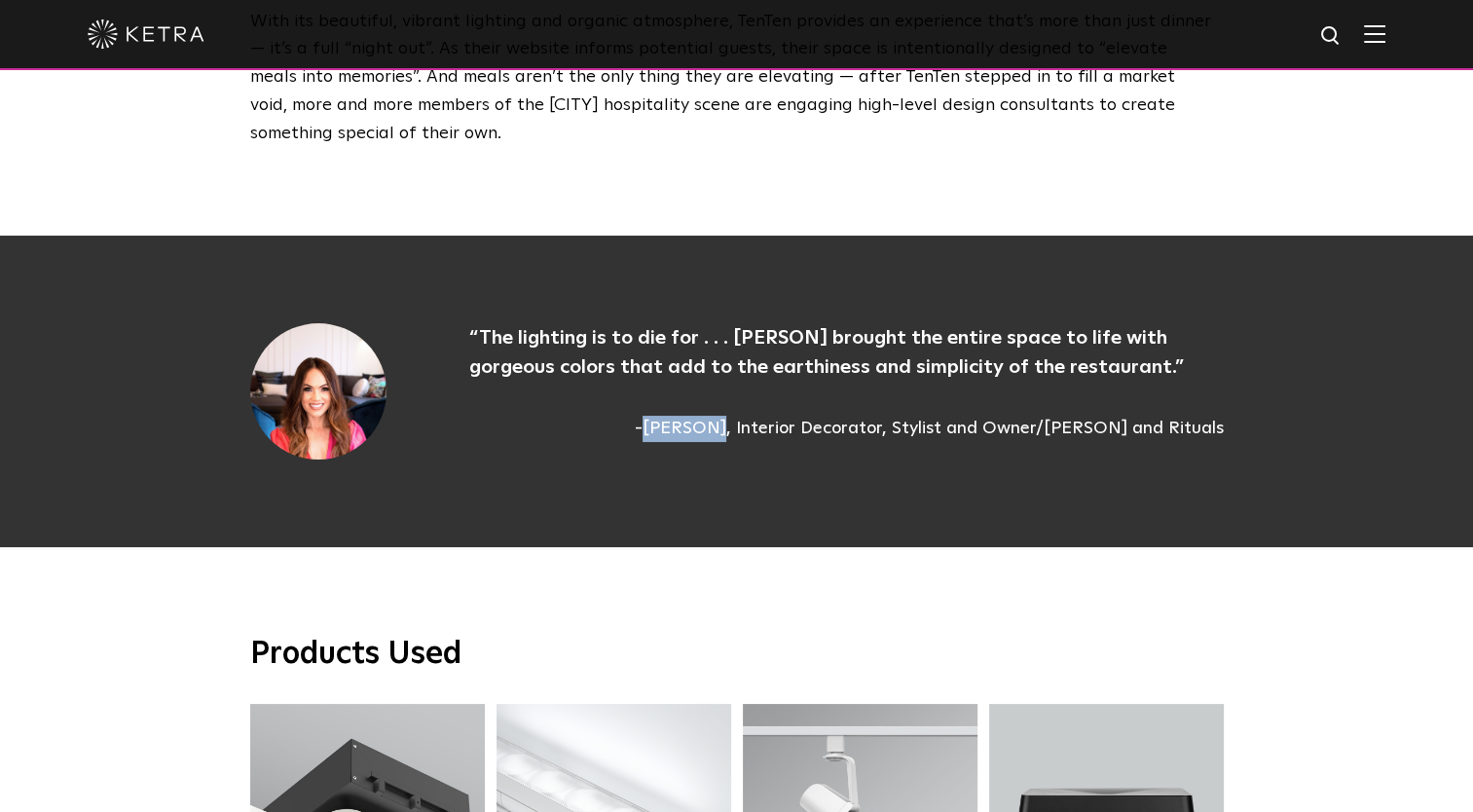drag, startPoint x: 590, startPoint y: 436, endPoint x: 654, endPoint y: 434, distance: 64.0312 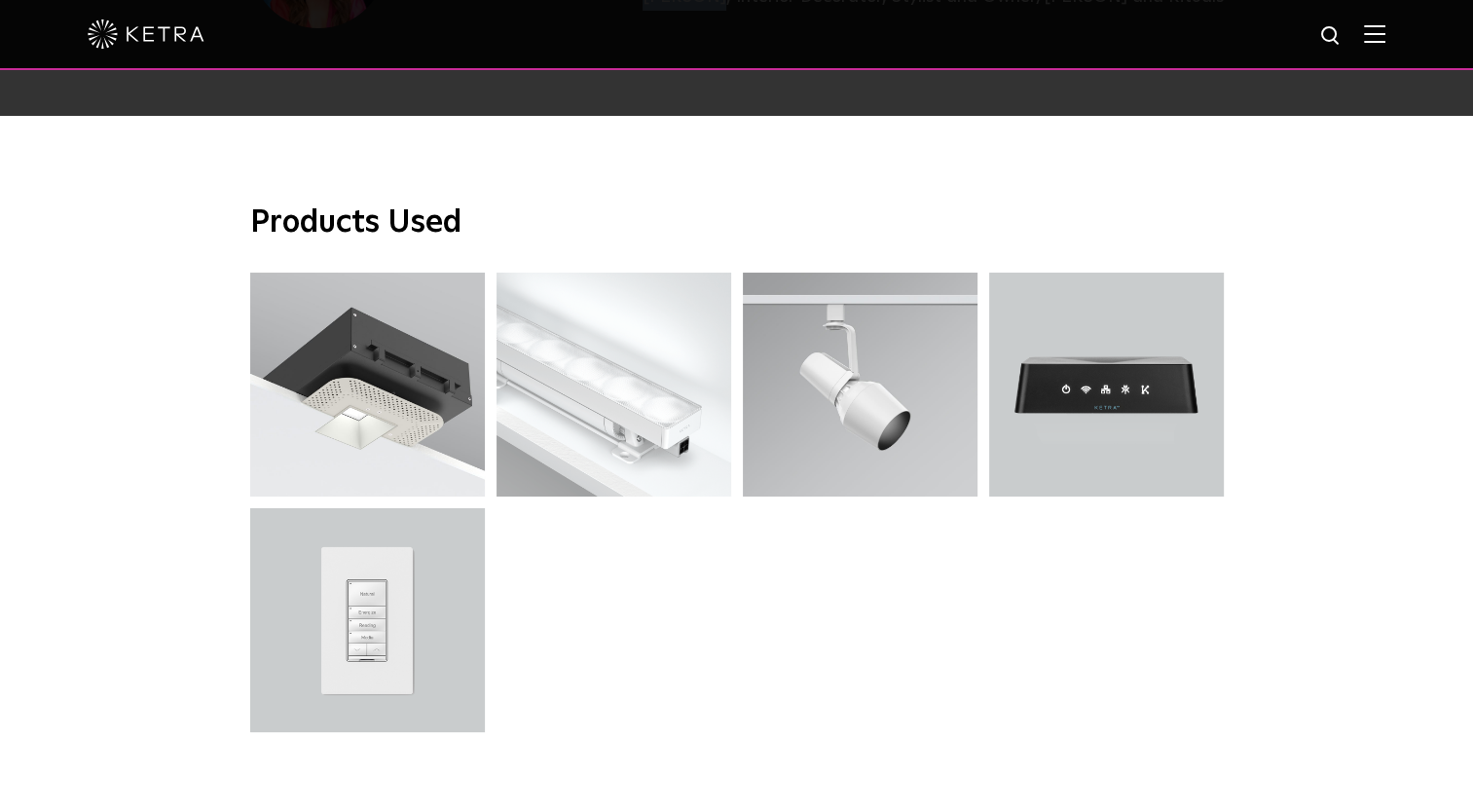 scroll, scrollTop: 4903, scrollLeft: 0, axis: vertical 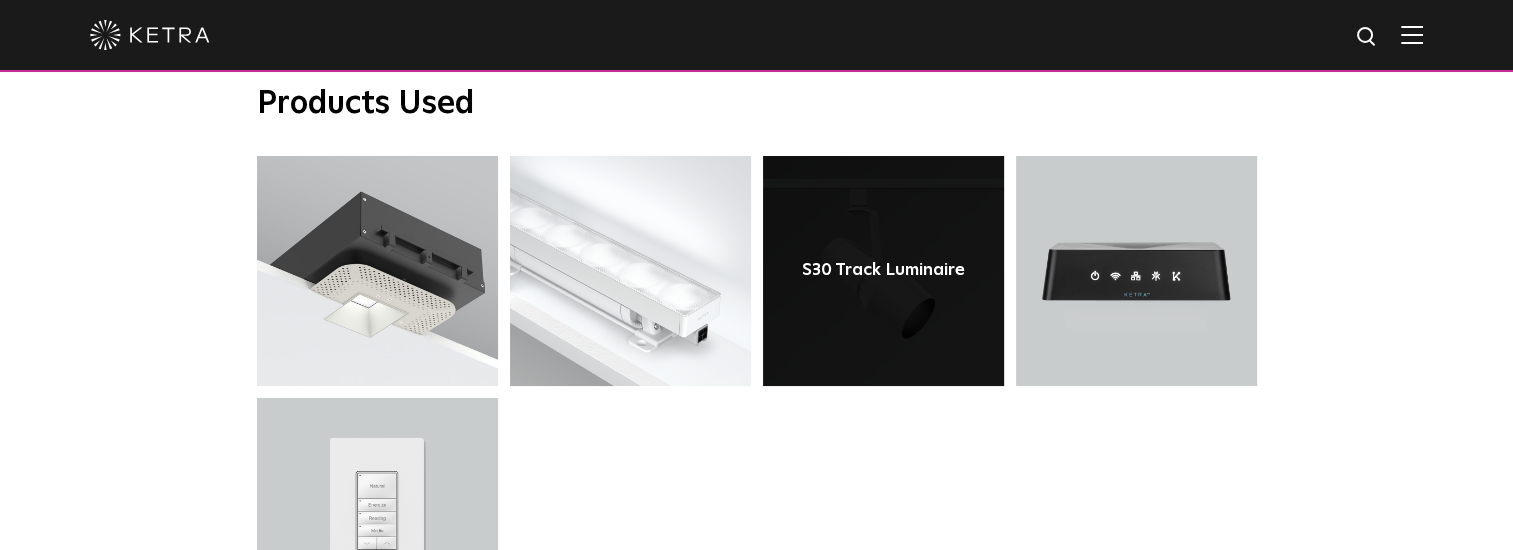 click at bounding box center [883, 271] 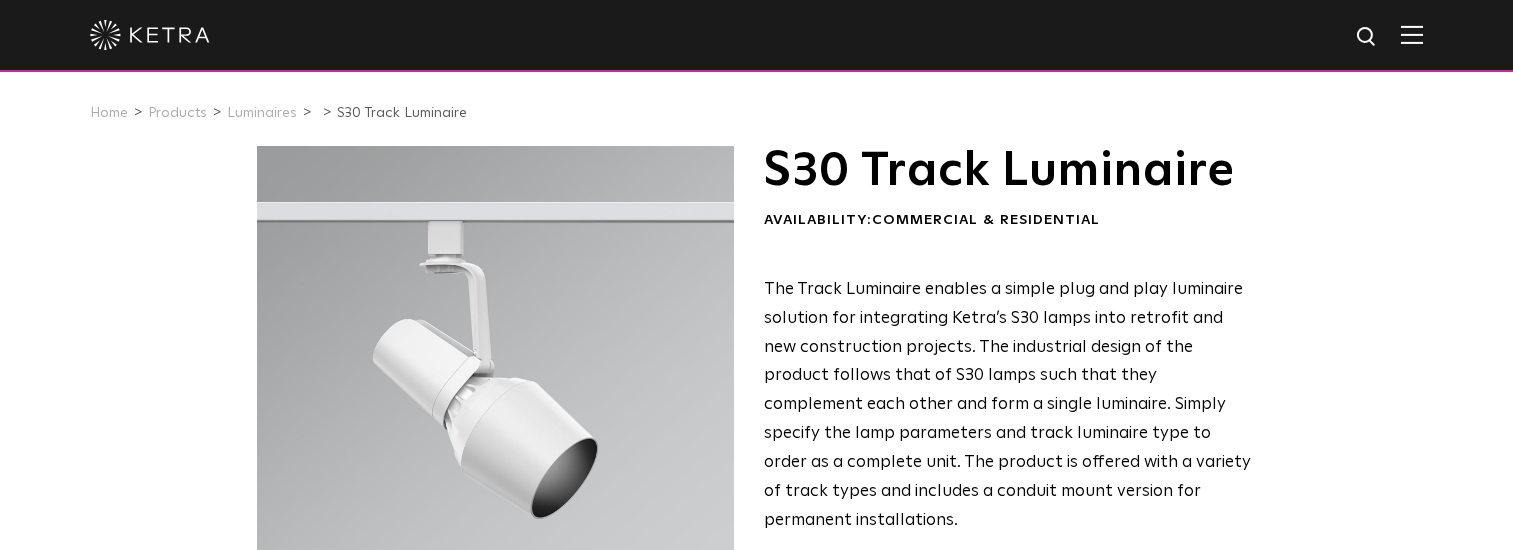 scroll, scrollTop: 0, scrollLeft: 0, axis: both 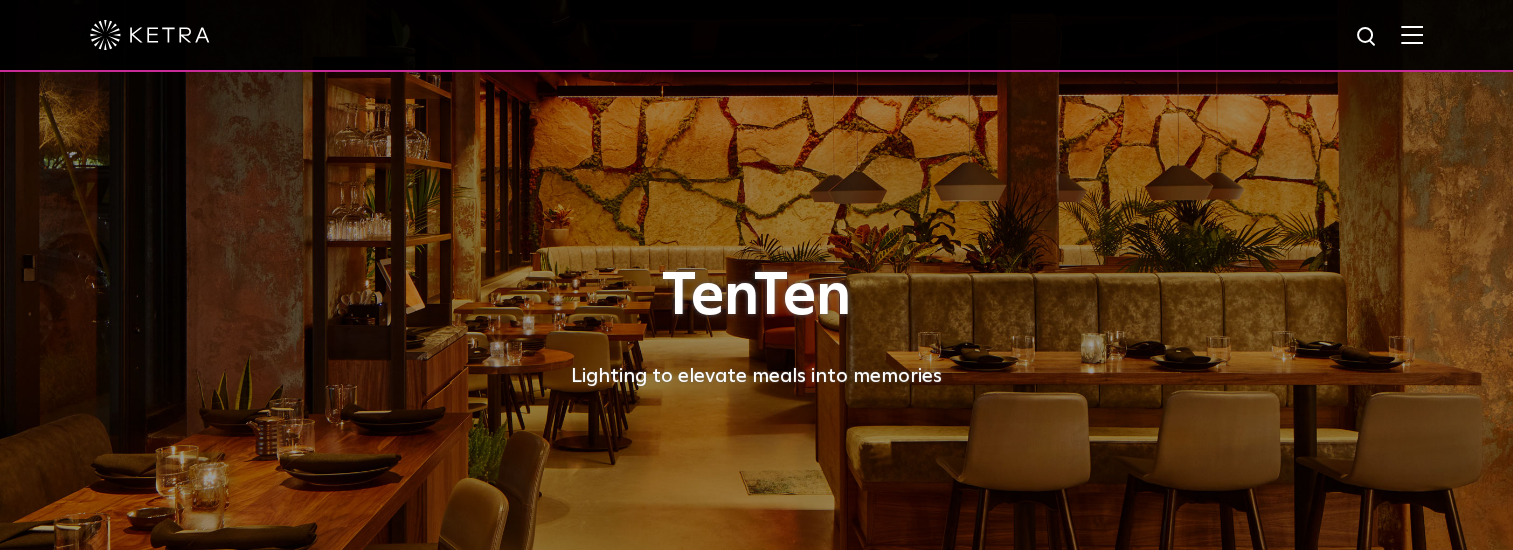 click on "TenTen
Lighting to elevate meals into memories" at bounding box center (757, 328) 